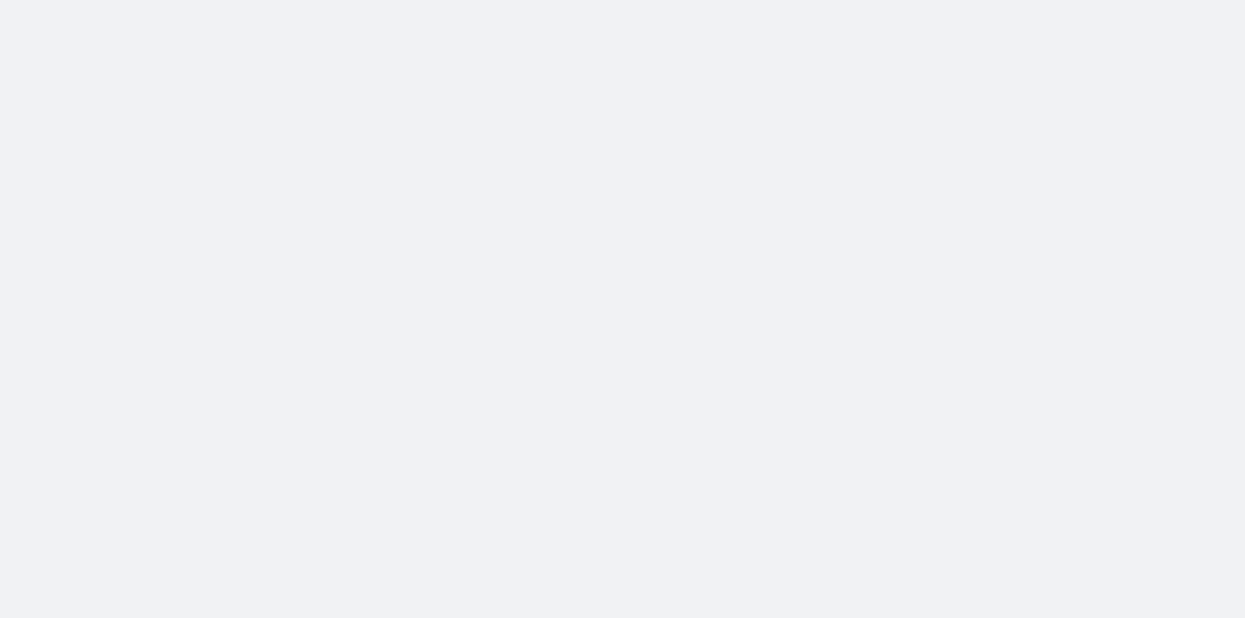 scroll, scrollTop: 0, scrollLeft: 0, axis: both 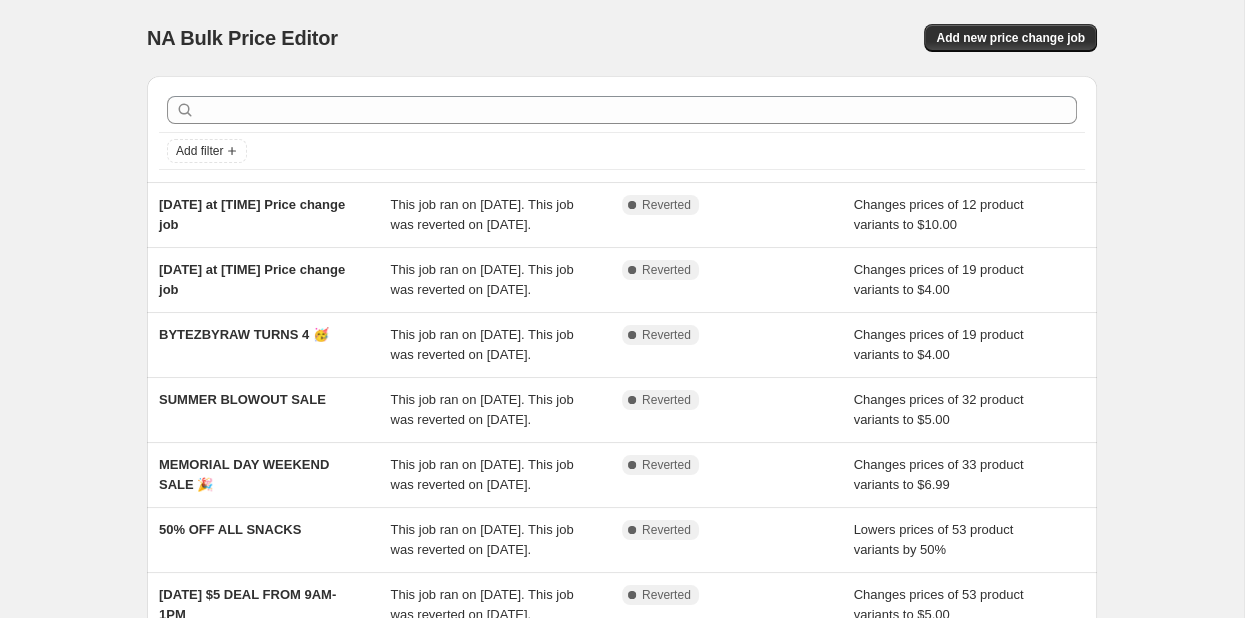 click on "NA Bulk Price Editor. This page is ready NA Bulk Price Editor Add new price change job Add filter   [DATE] at [TIME] Price change job This job ran on [DATE]. This job was reverted on [DATE]. Complete Reverted Changes prices of 12 product variants to $10.00 [DATE] at [TIME] Price change job This job ran on [DATE]. This job was reverted on [DATE]. Complete Reverted Changes prices of 19 product variants to $4.00 BYTEZBYRAW TURNS 4 🥳 This job ran on [DATE]. This job was reverted on [DATE]. Complete Reverted Changes prices of 19 product variants to $4.00 SUMMER BLOWOUT SALE This job ran on [DATE]. This job was reverted on [DATE]. Complete Reverted Changes prices of 32 product variants to $5.00 MEMORIAL DAY WEEKEND SALE 🎉 This job ran on [DATE]. This job was reverted on [DATE]. Complete Reverted Changes prices of 33 product variants to $6.99 50% OFF ALL SNACKS Complete Reverted Lowers prices of 53 product variants by 50%" at bounding box center [622, 515] 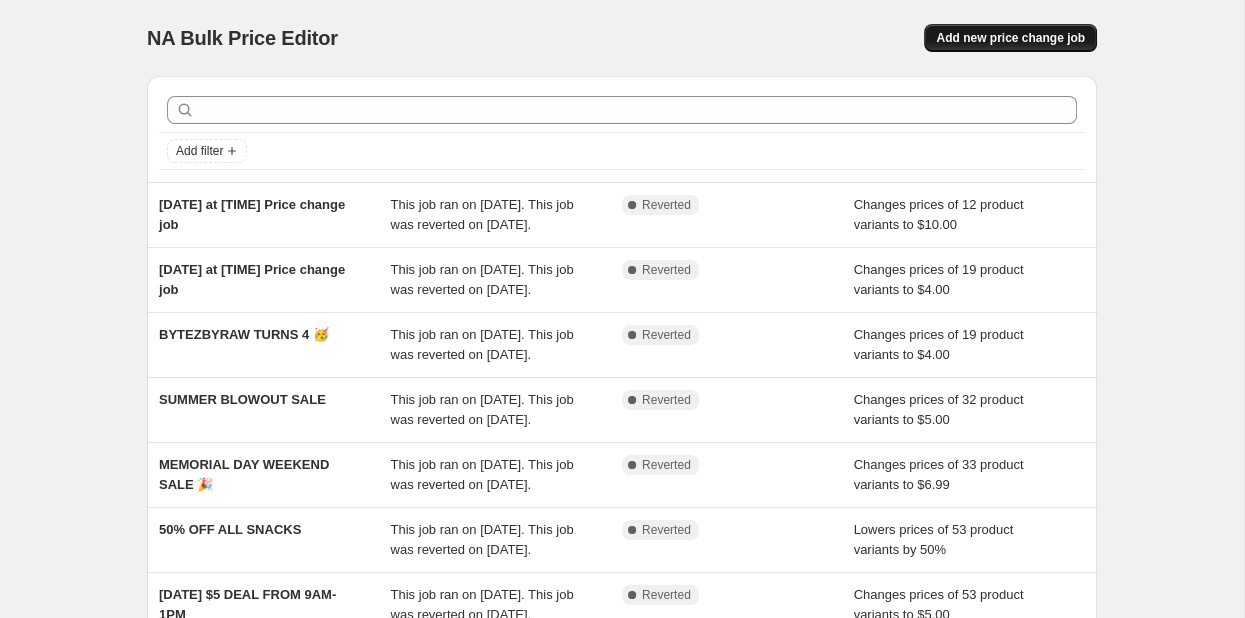 click on "Add new price change job" at bounding box center [1010, 38] 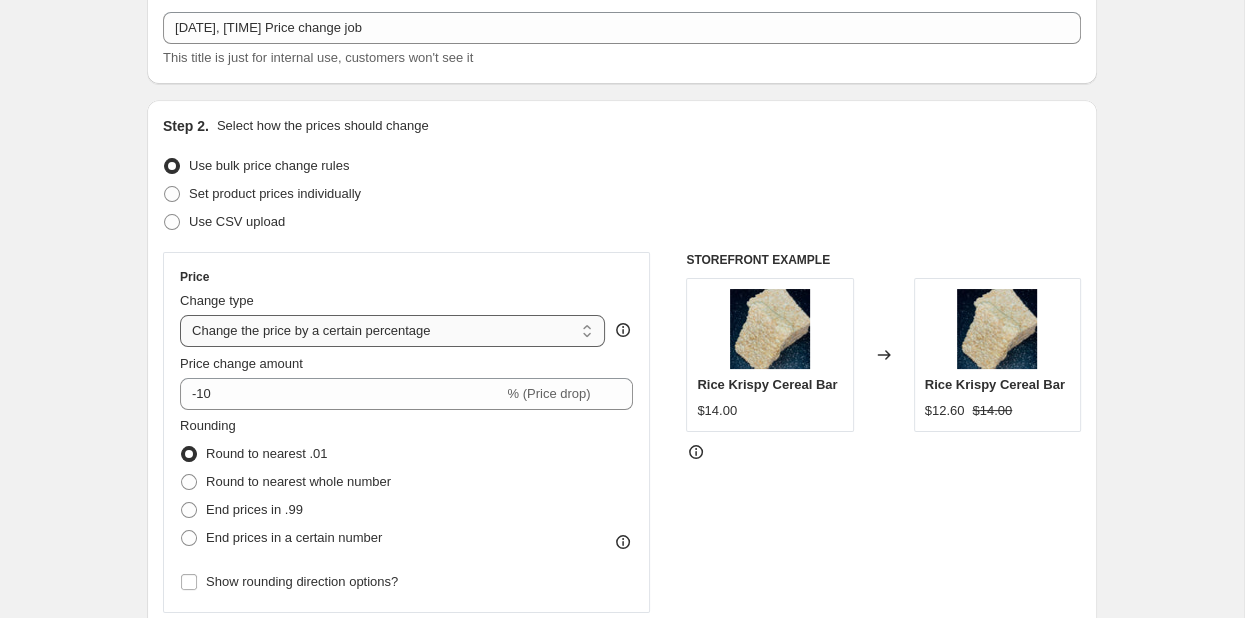 scroll, scrollTop: 211, scrollLeft: 0, axis: vertical 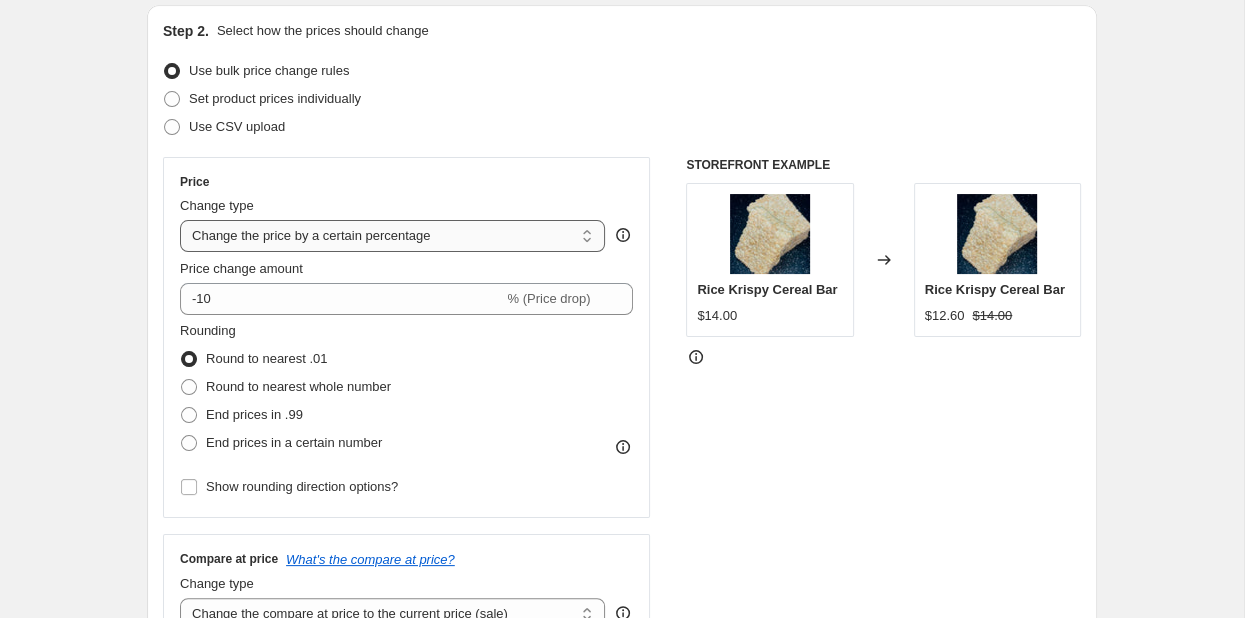 click on "Change the price to a certain amount Change the price by a certain amount Change the price by a certain percentage Change the price to the current compare at price (price before sale) Change the price by a certain amount relative to the compare at price Change the price by a certain percentage relative to the compare at price Don't change the price Change the price by a certain percentage relative to the cost per item Change price to certain cost margin" at bounding box center (392, 236) 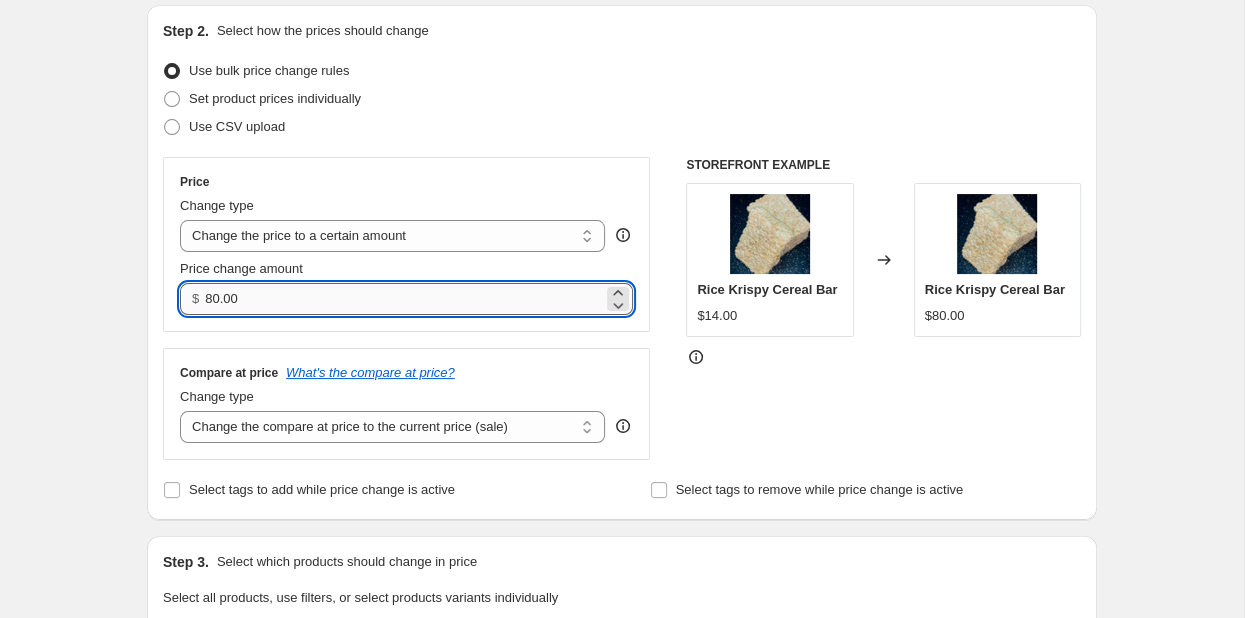 drag, startPoint x: 343, startPoint y: 302, endPoint x: 148, endPoint y: 302, distance: 195 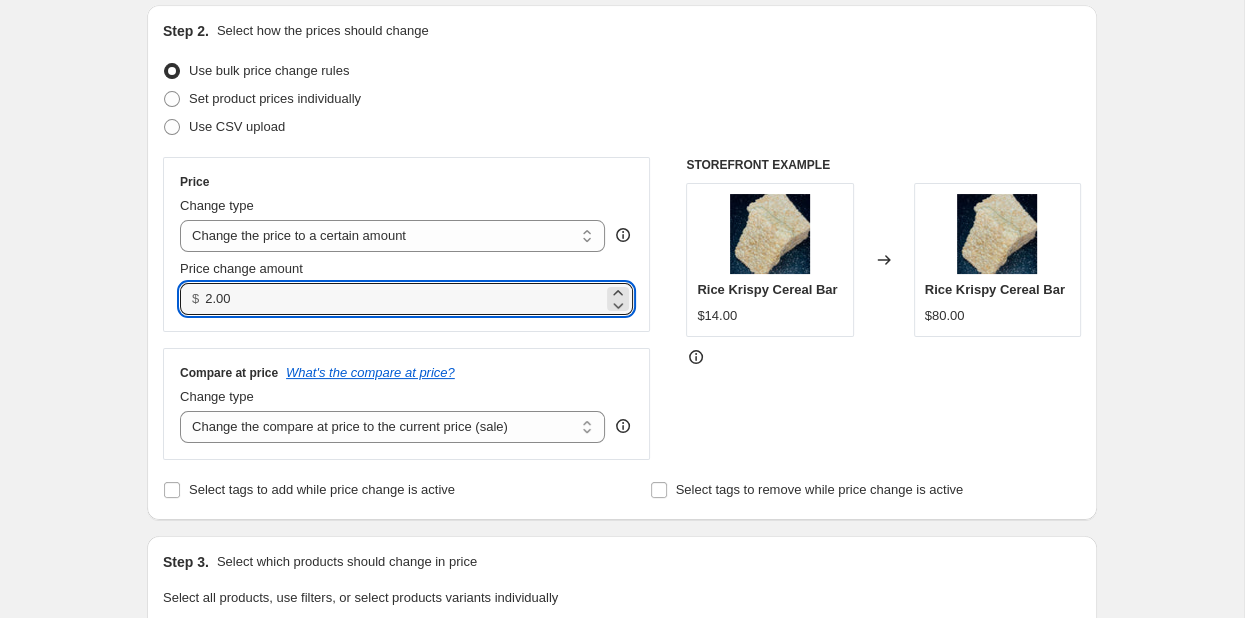 type on "2.00" 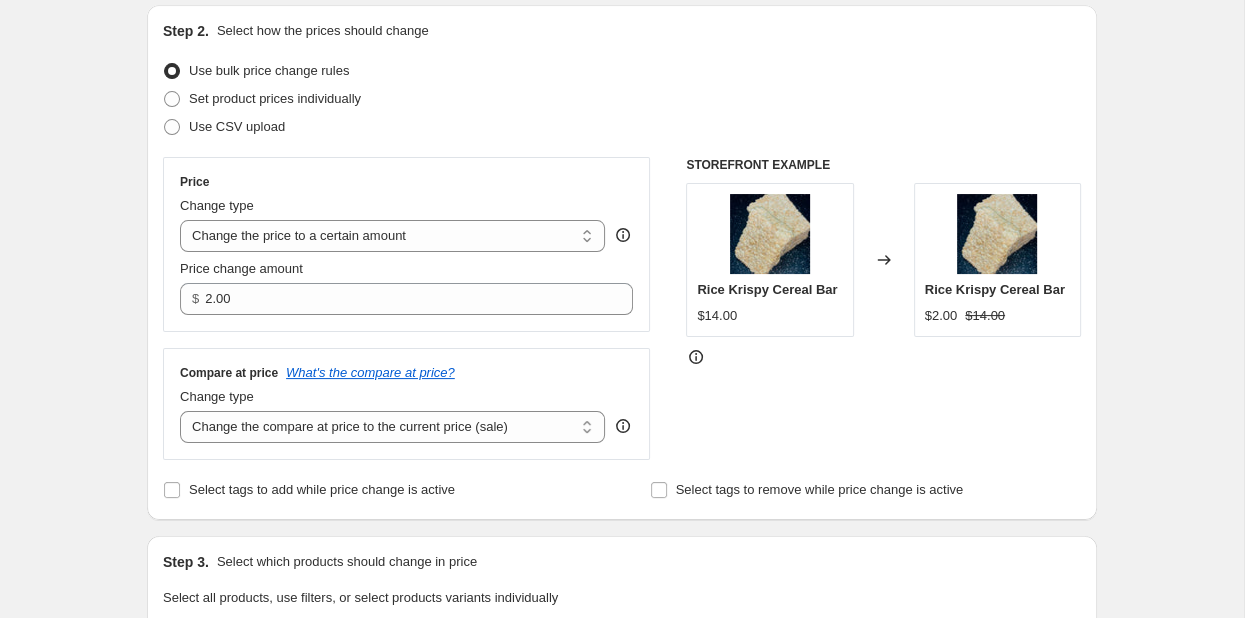 click on "Create new price change job. This page is ready Create new price change job Draft Step 1. Optionally give your price change job a title (eg "March 30% off sale on boots") [DATE], [TIME] Price change job This title is just for internal use, customers won't see it Step 2. Select how the prices should change Use bulk price change rules Set product prices individually Use CSV upload Price Change type Change the price to a certain amount Change the price by a certain amount Change the price by a certain percentage Change the price to the current compare at price (price before sale) Change the price by a certain amount relative to the compare at price Change the price by a certain percentage relative to the compare at price Don't change the price Change the price by a certain percentage relative to the cost per item Change price to certain cost margin Change the price to a certain amount $ 2.00 Compare at price What's the compare at price? Change type Don't change the compare at price" at bounding box center (622, 701) 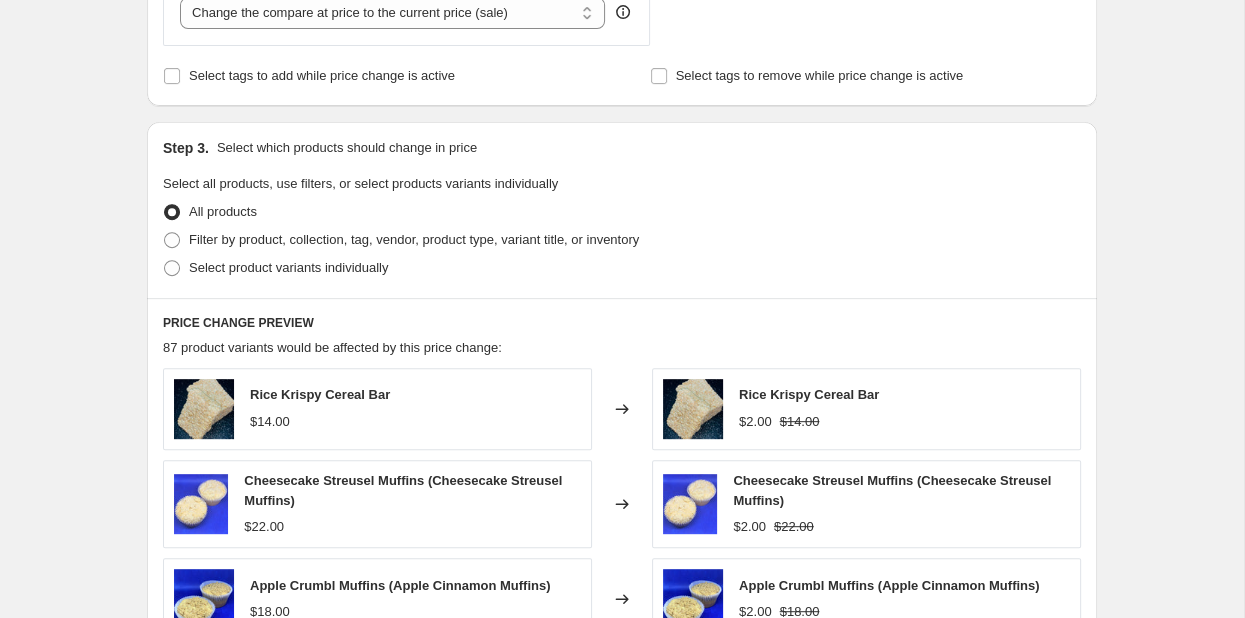 scroll, scrollTop: 422, scrollLeft: 0, axis: vertical 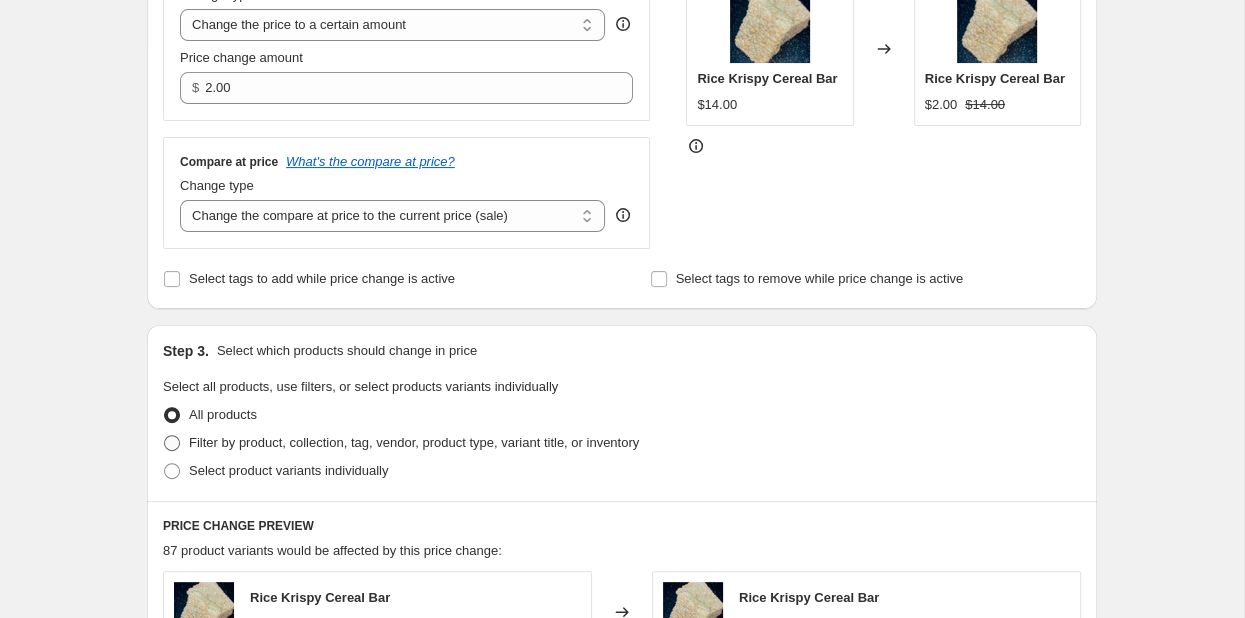 click at bounding box center [172, 443] 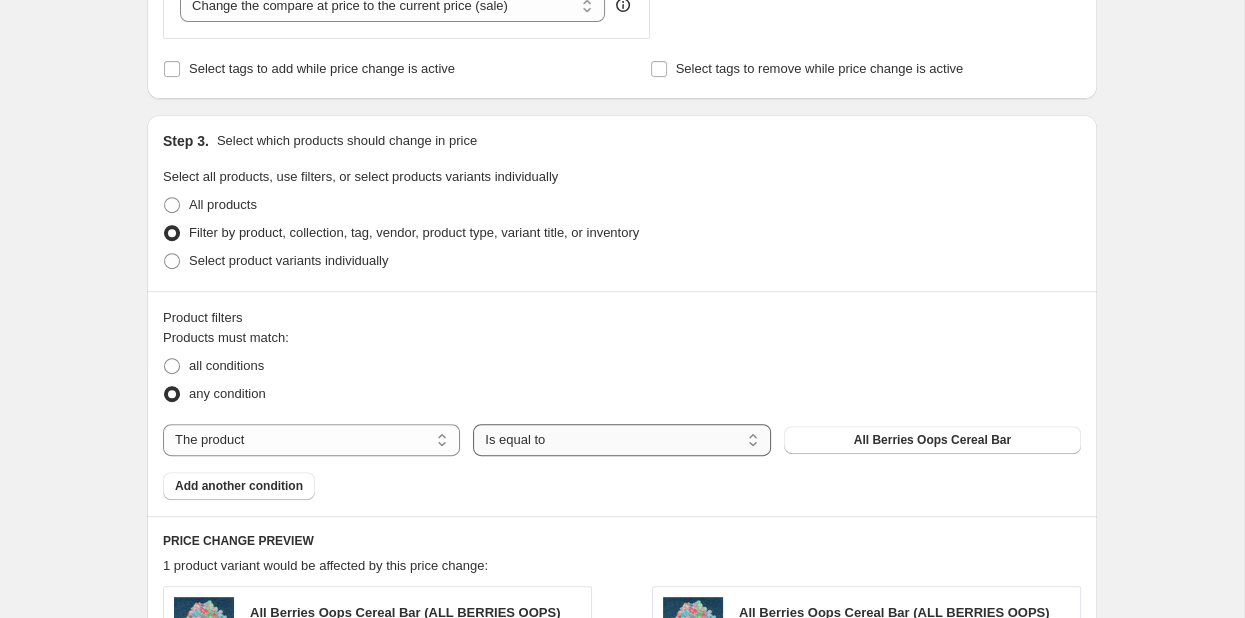 scroll, scrollTop: 633, scrollLeft: 0, axis: vertical 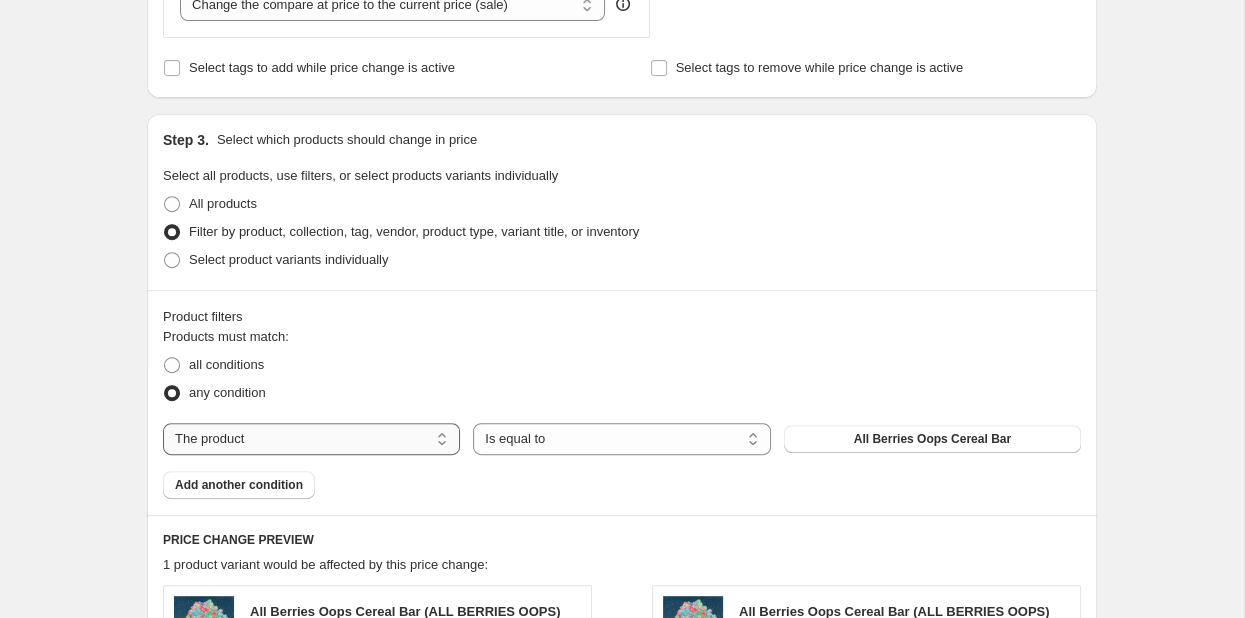 click on "The product The product's collection The product's tag The product's vendor The product's status The variant's title Inventory quantity" at bounding box center (311, 439) 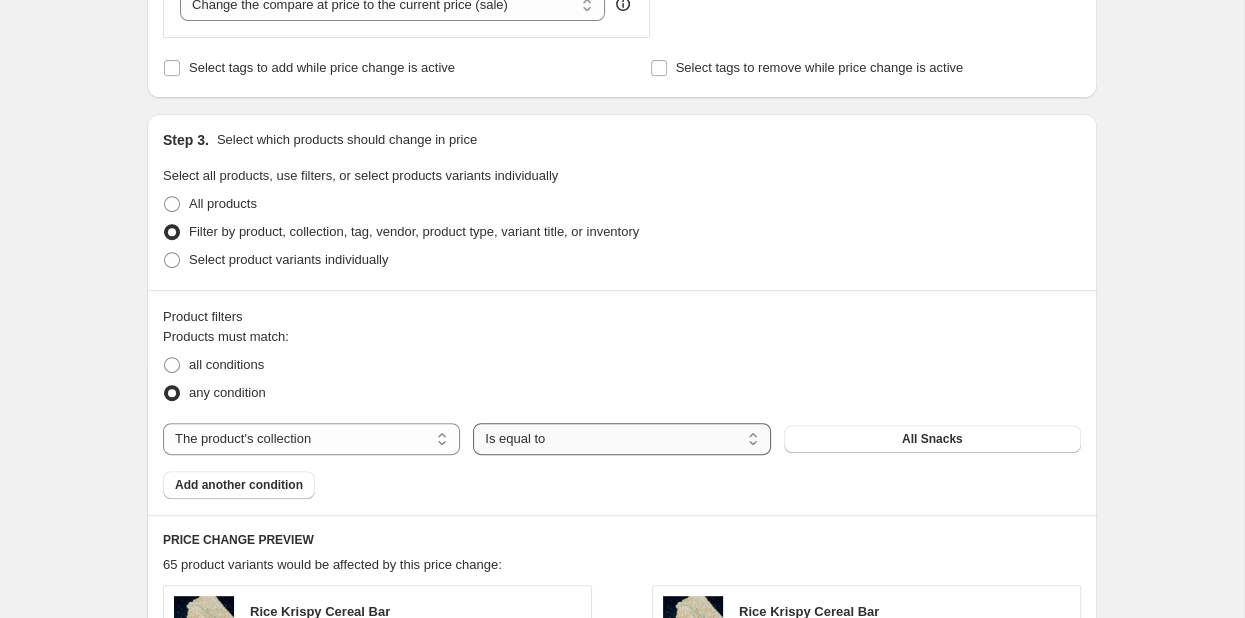 click on "Is equal to Is not equal to" at bounding box center [621, 439] 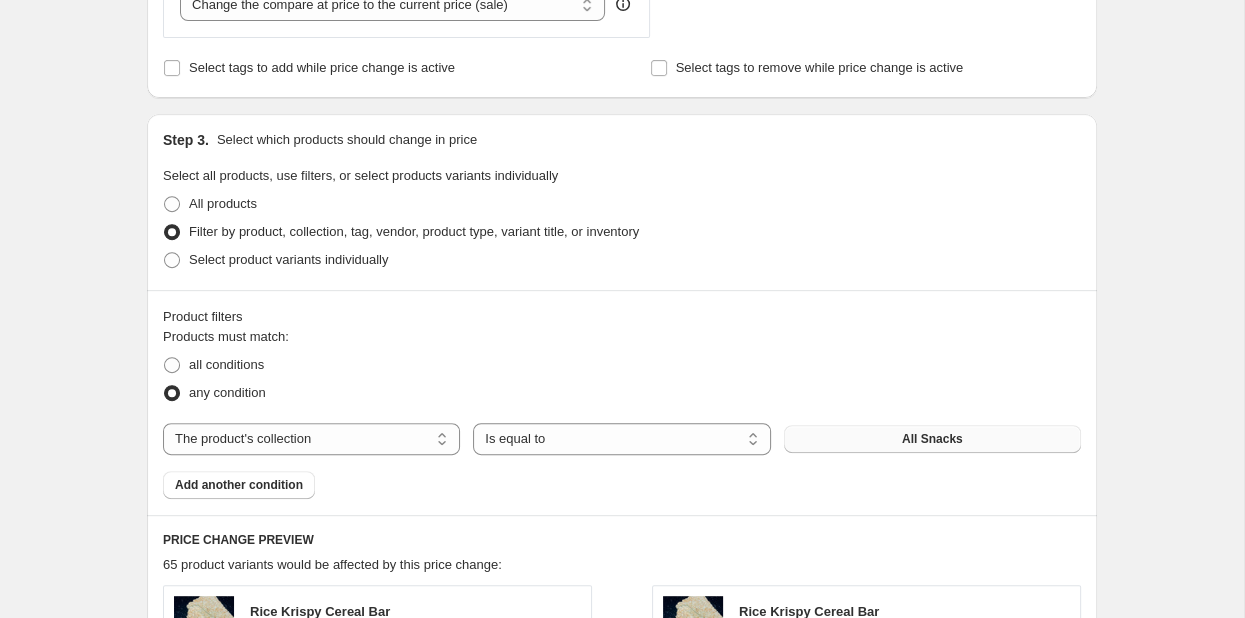 click on "All Snacks" at bounding box center [932, 439] 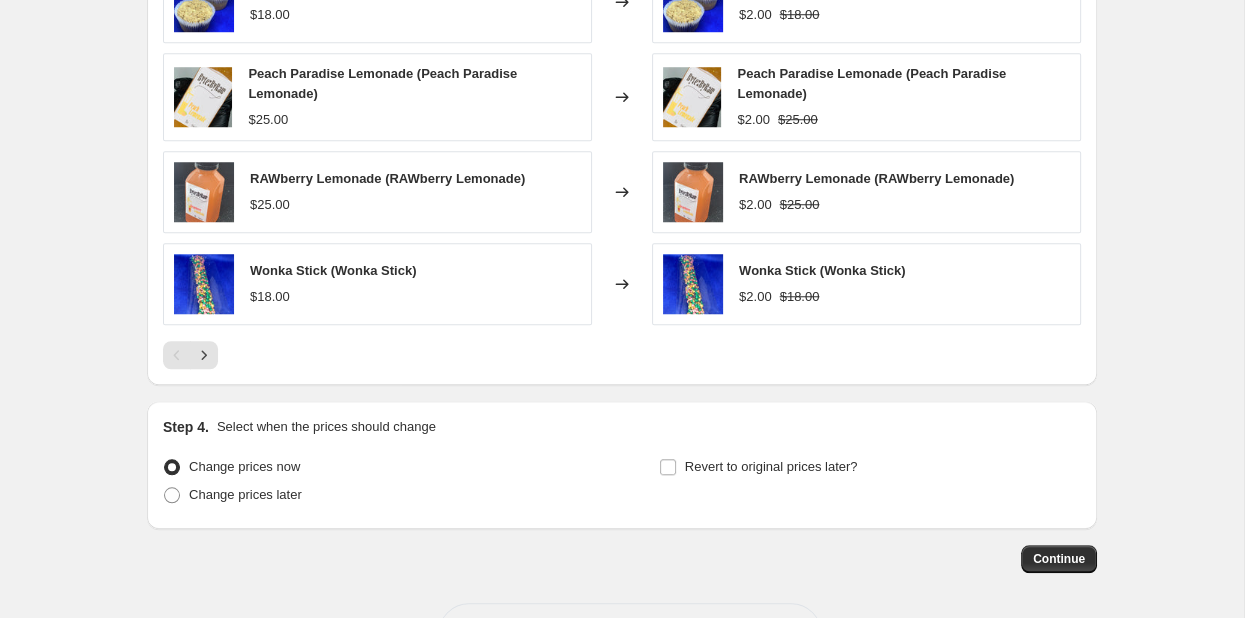 scroll, scrollTop: 1418, scrollLeft: 0, axis: vertical 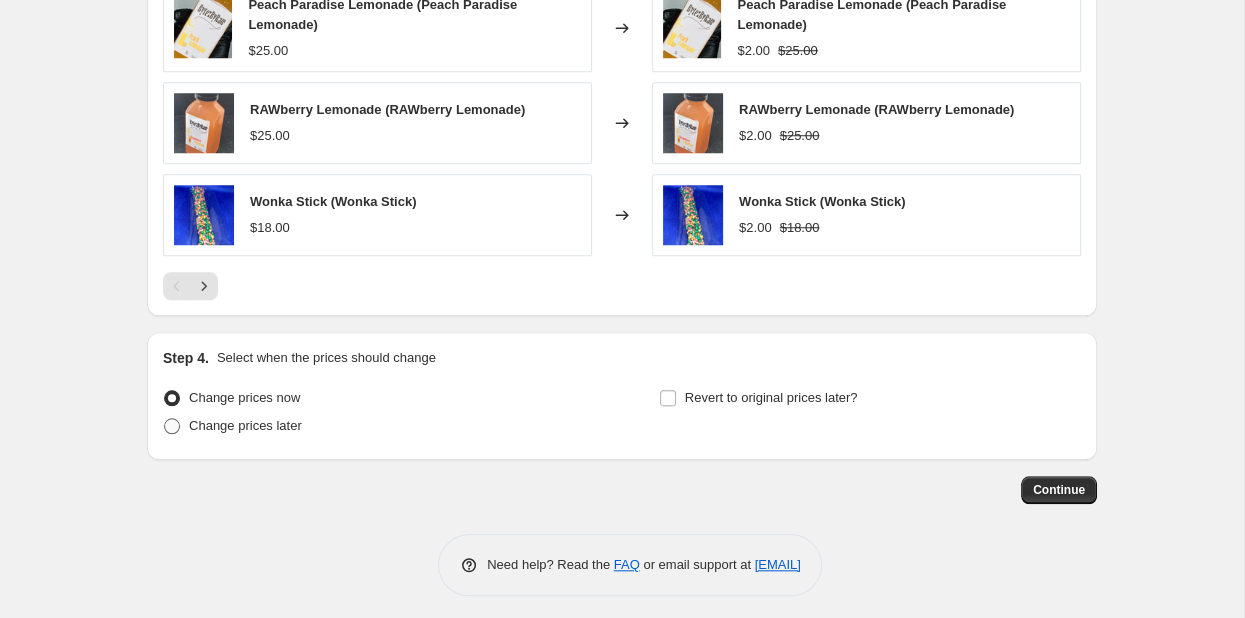 click at bounding box center (172, 426) 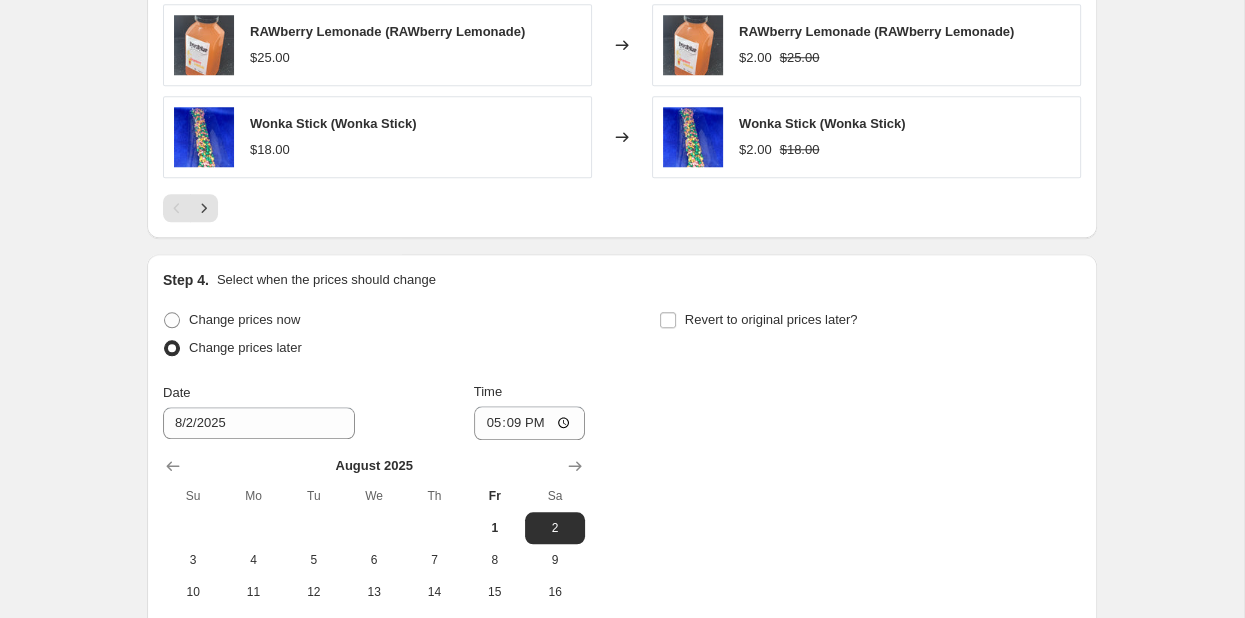 scroll, scrollTop: 1629, scrollLeft: 0, axis: vertical 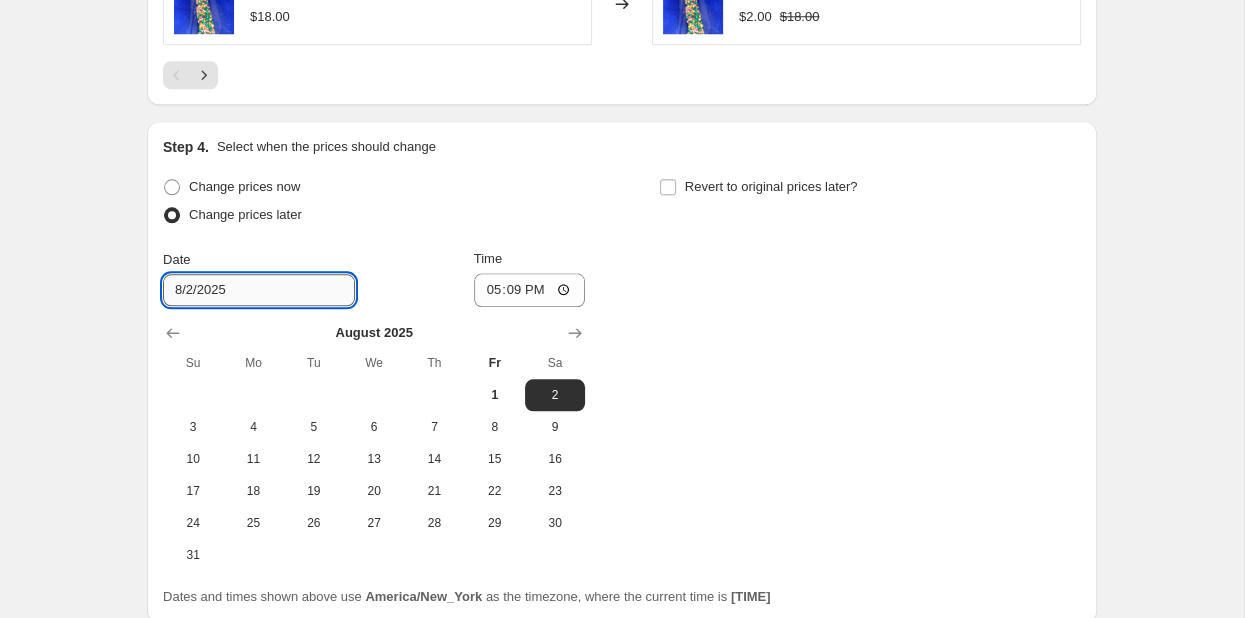 click on "8/2/2025" at bounding box center (259, 290) 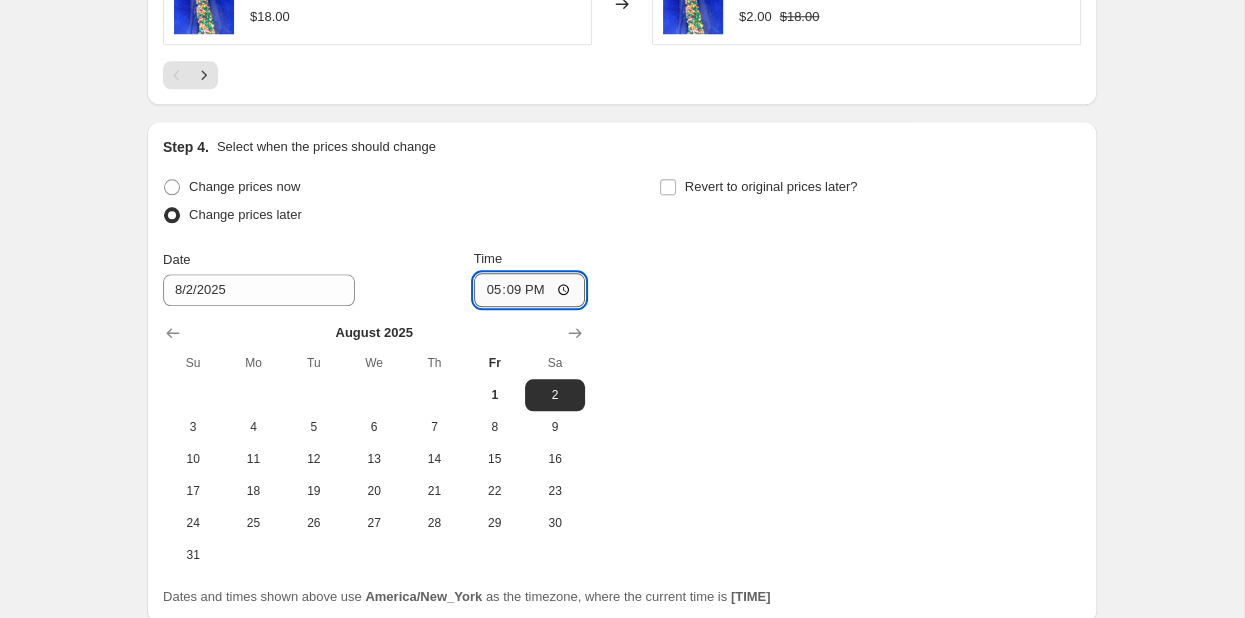 click on "17:09" at bounding box center [530, 290] 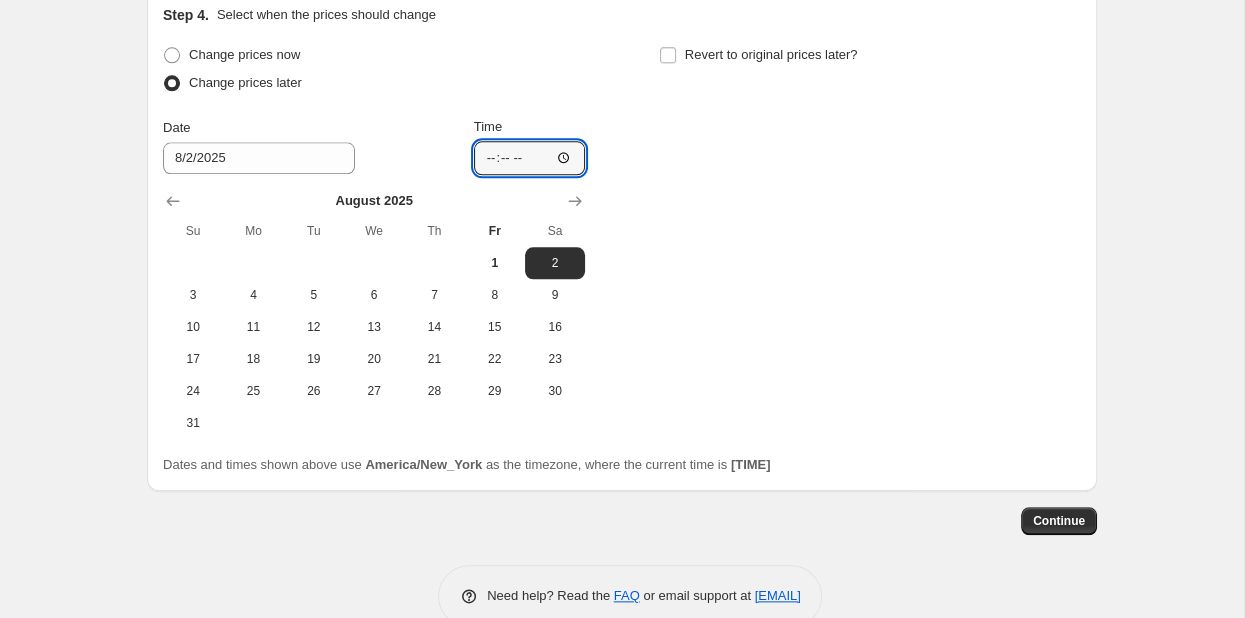 scroll, scrollTop: 1790, scrollLeft: 0, axis: vertical 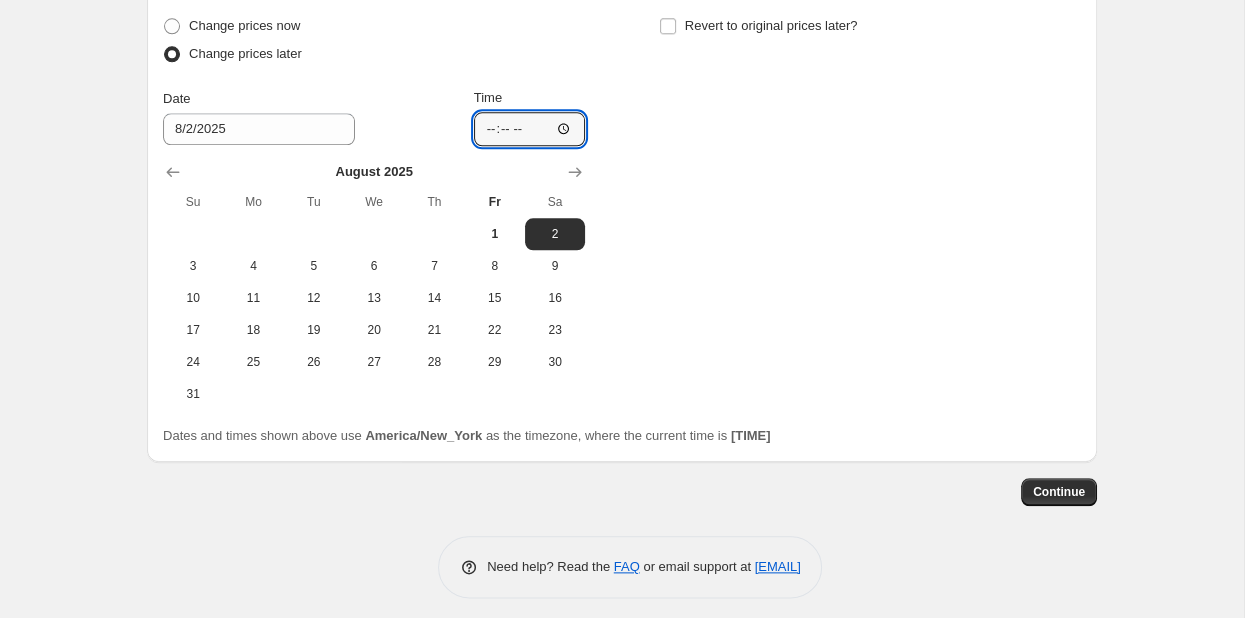 type on "12:00" 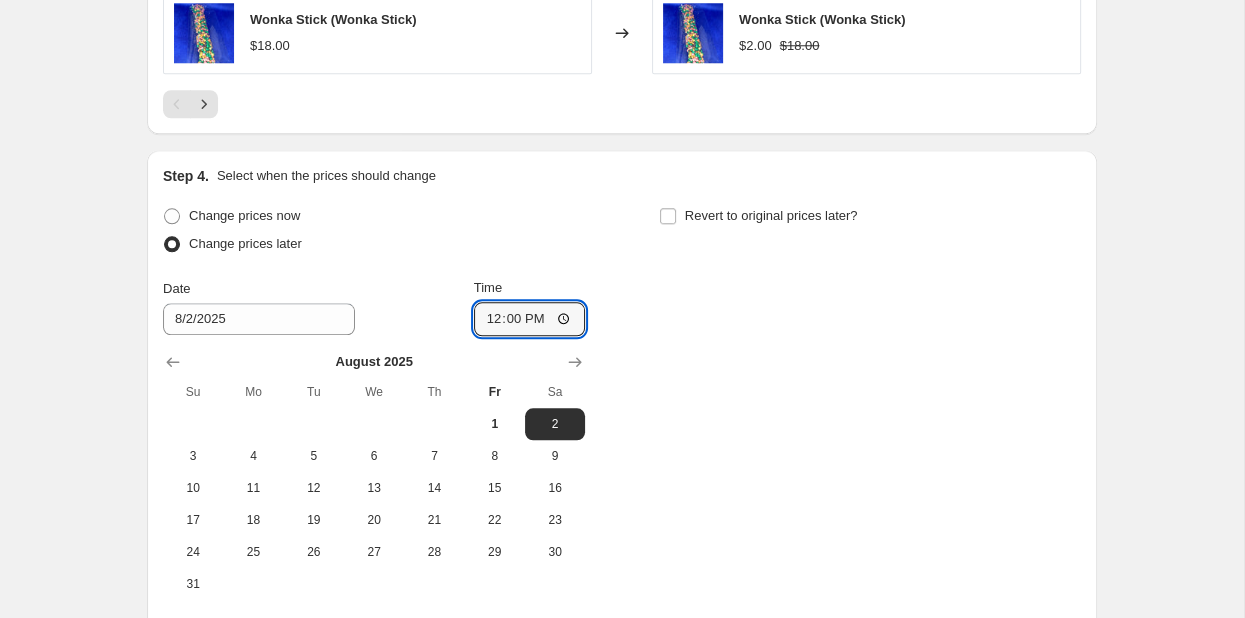 scroll, scrollTop: 1579, scrollLeft: 0, axis: vertical 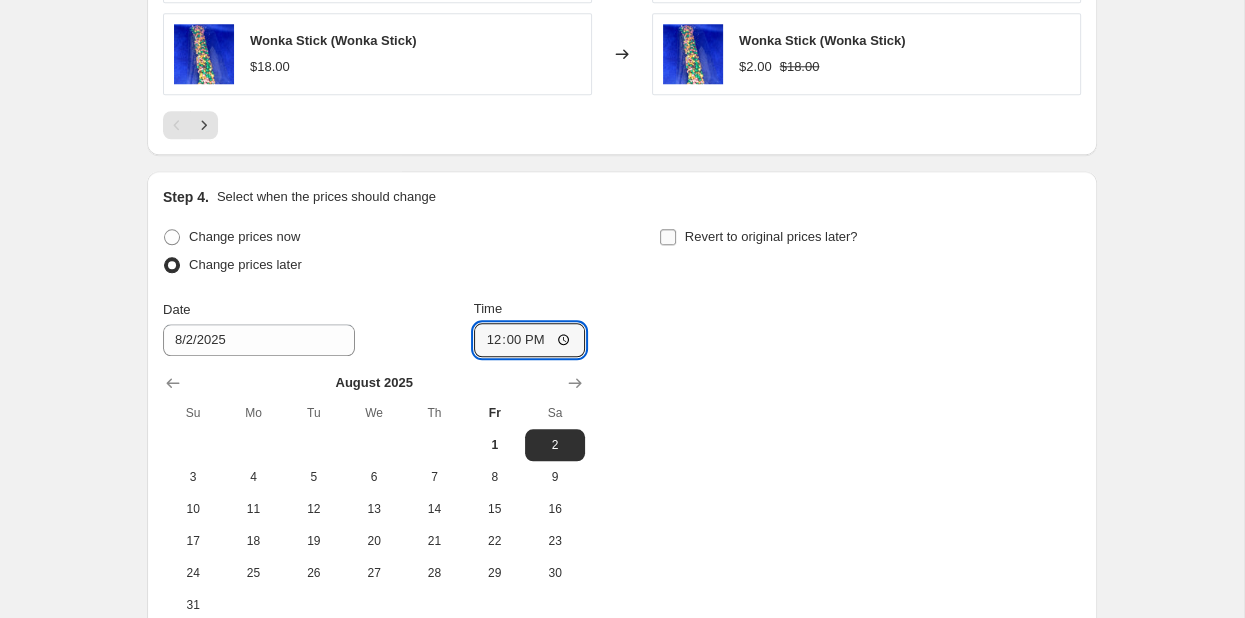 click on "Revert to original prices later?" at bounding box center [668, 237] 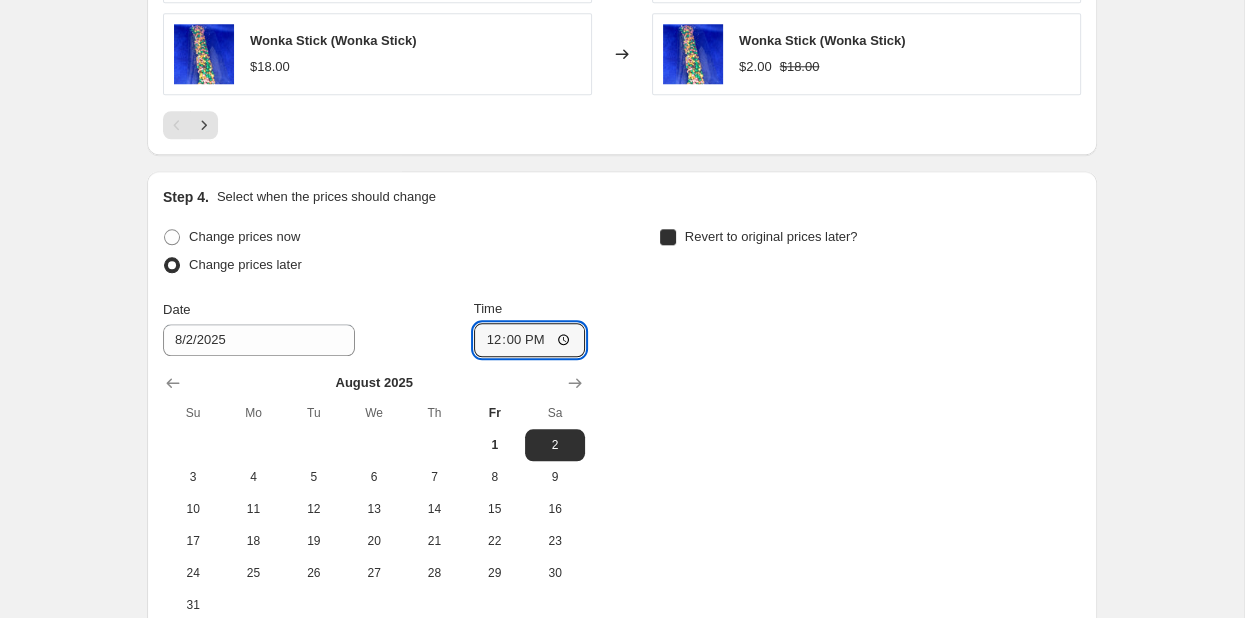 checkbox on "true" 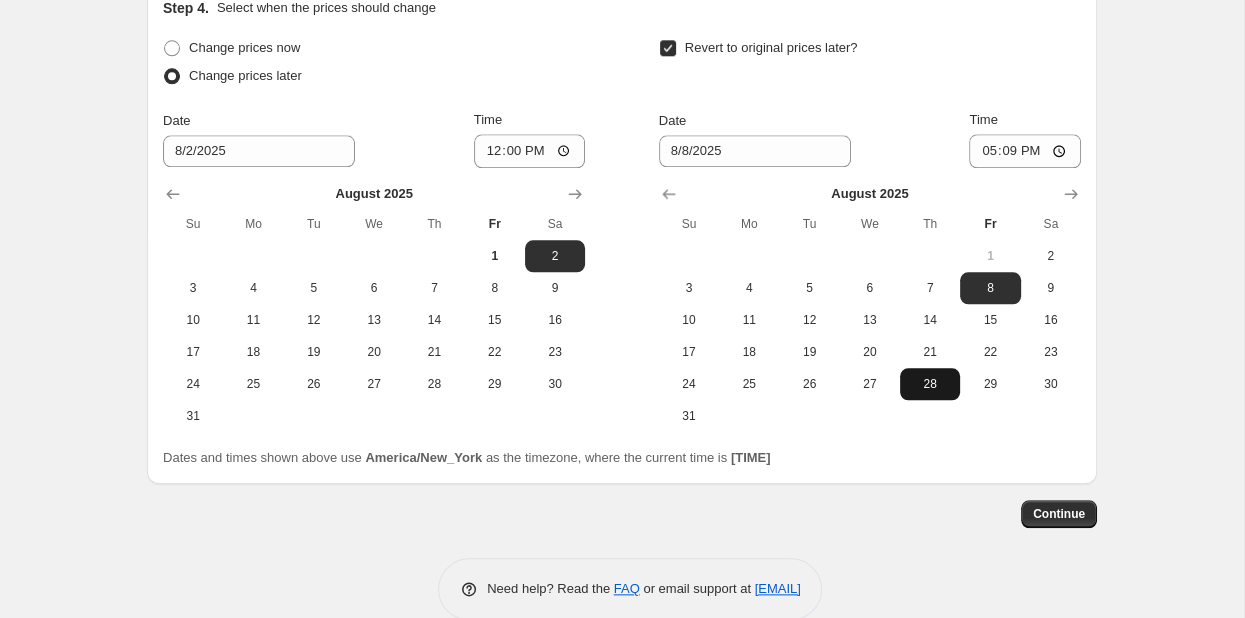 scroll, scrollTop: 1790, scrollLeft: 0, axis: vertical 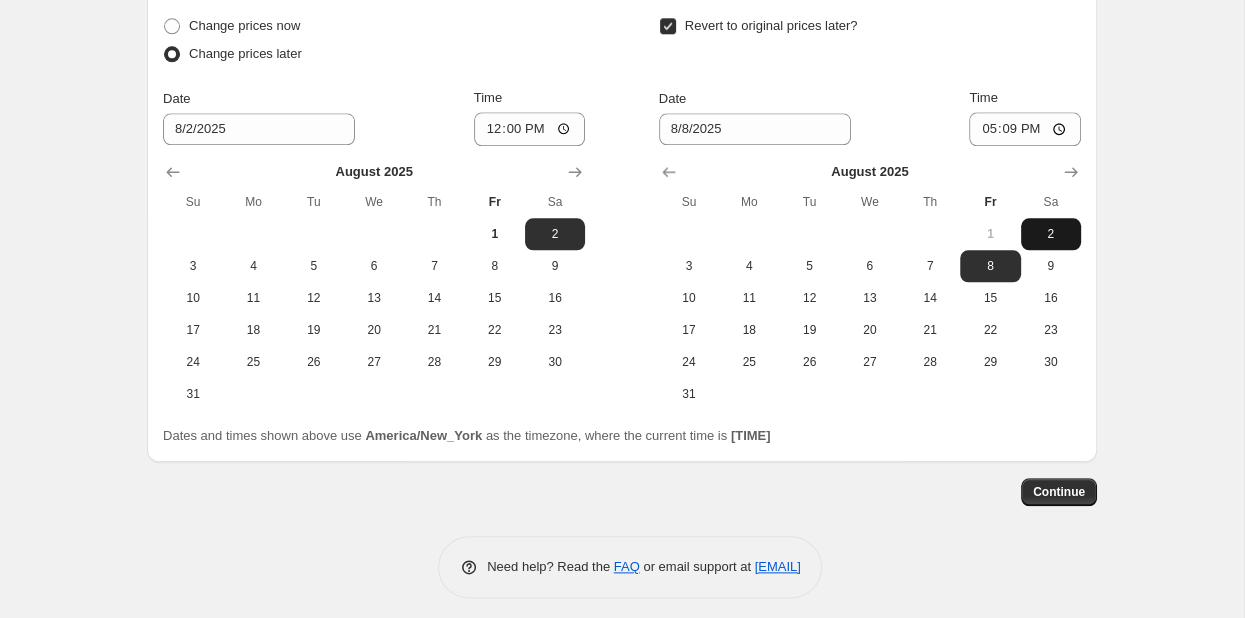 click on "2" at bounding box center (1051, 234) 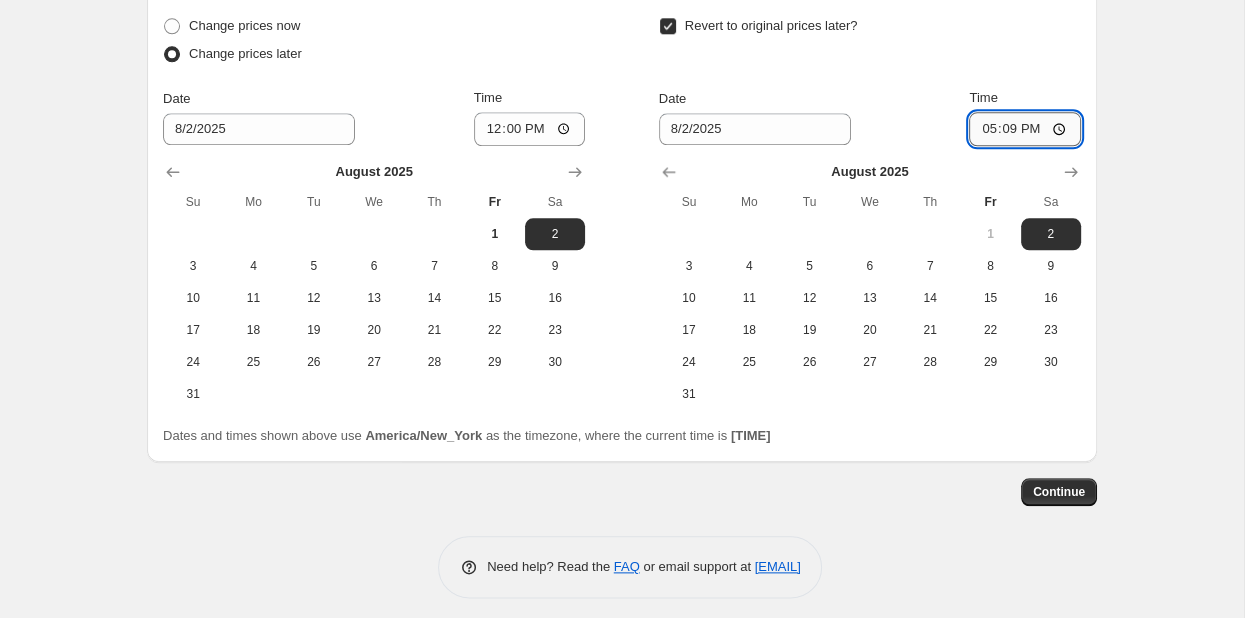 click on "17:09" at bounding box center (1025, 129) 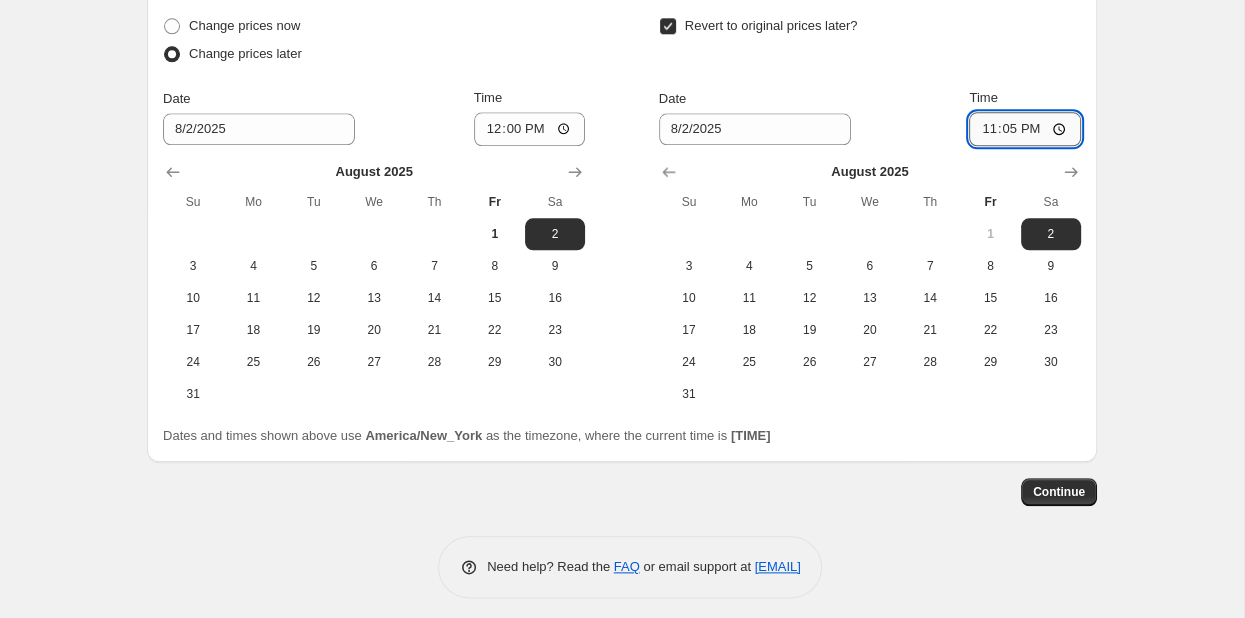 click on "23:05" at bounding box center [1025, 129] 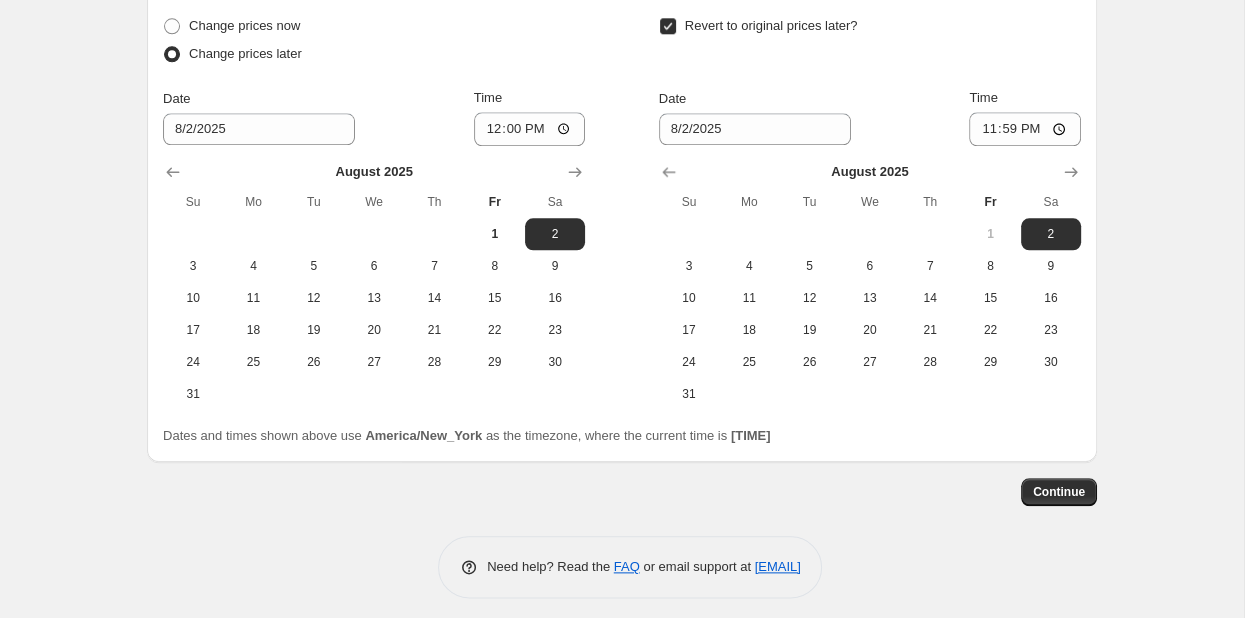 click on "Create new price change job. This page is ready Create new price change job Draft Step 1. Optionally give your price change job a title (eg "March 30% off sale on boots") [DATE], [TIME] Price change job This title is just for internal use, customers won't see it Step 2. Select how the prices should change Use bulk price change rules Set product prices individually Use CSV upload Price Change type Change the price to a certain amount Change the price by a certain amount Change the price by a certain percentage Change the price to the current compare at price (price before sale) Change the price by a certain amount relative to the compare at price Change the price by a certain percentage relative to the compare at price Don't change the price Change the price by a certain percentage relative to the cost per item Change price to certain cost margin Change the price to a certain amount $ 2.00 Compare at price What's the compare at price? Change type Don't change the compare at price" at bounding box center [622, -581] 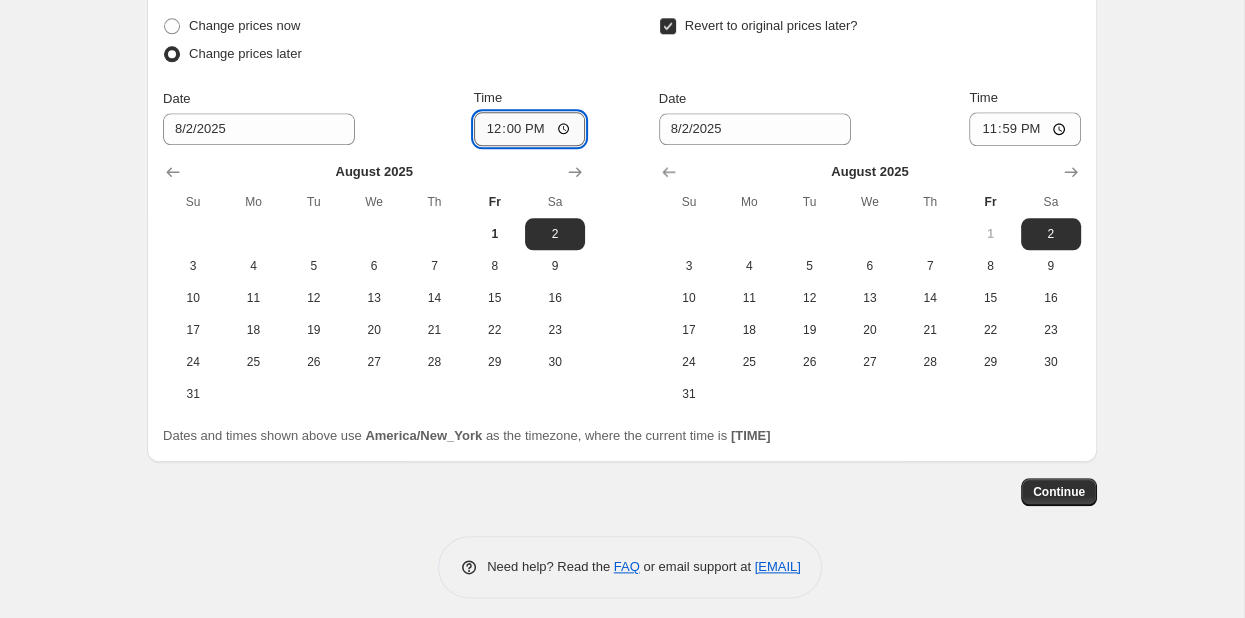 click on "12:00" at bounding box center [530, 129] 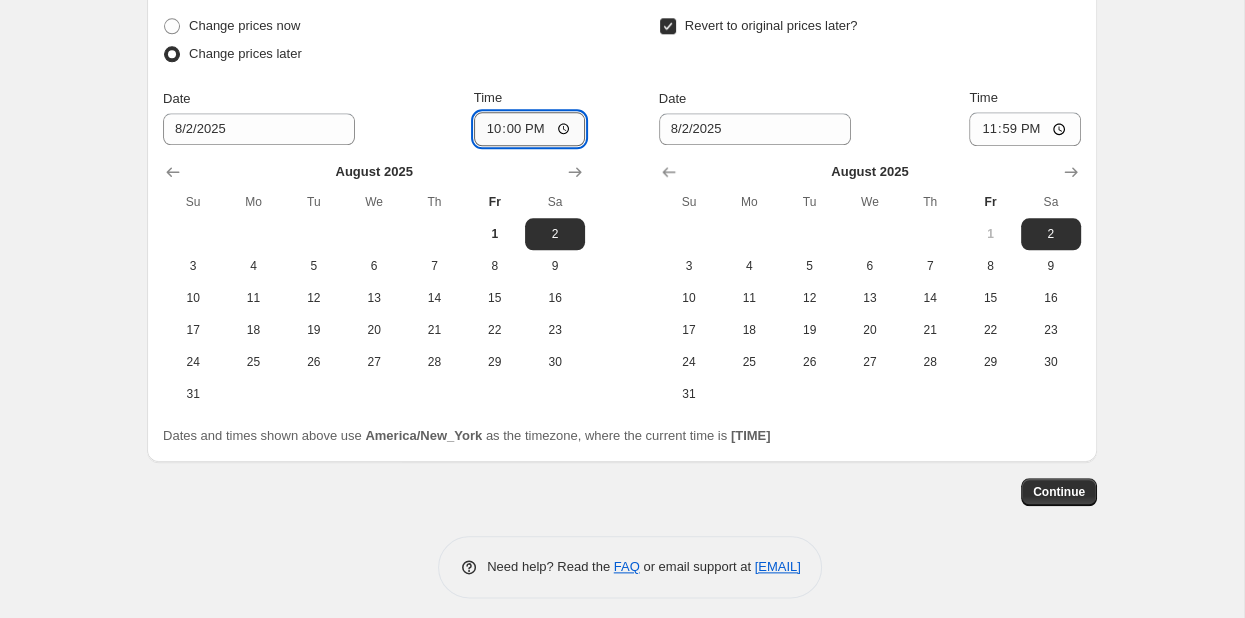 click on "22:00" at bounding box center (530, 129) 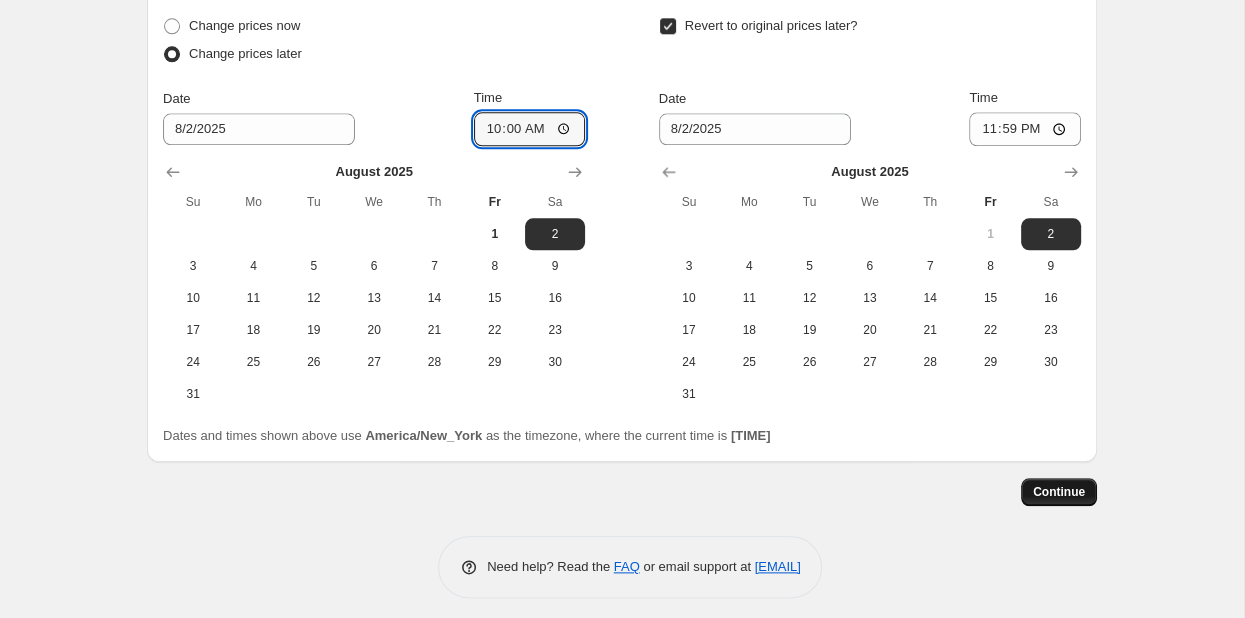 click on "Continue" at bounding box center (1059, 492) 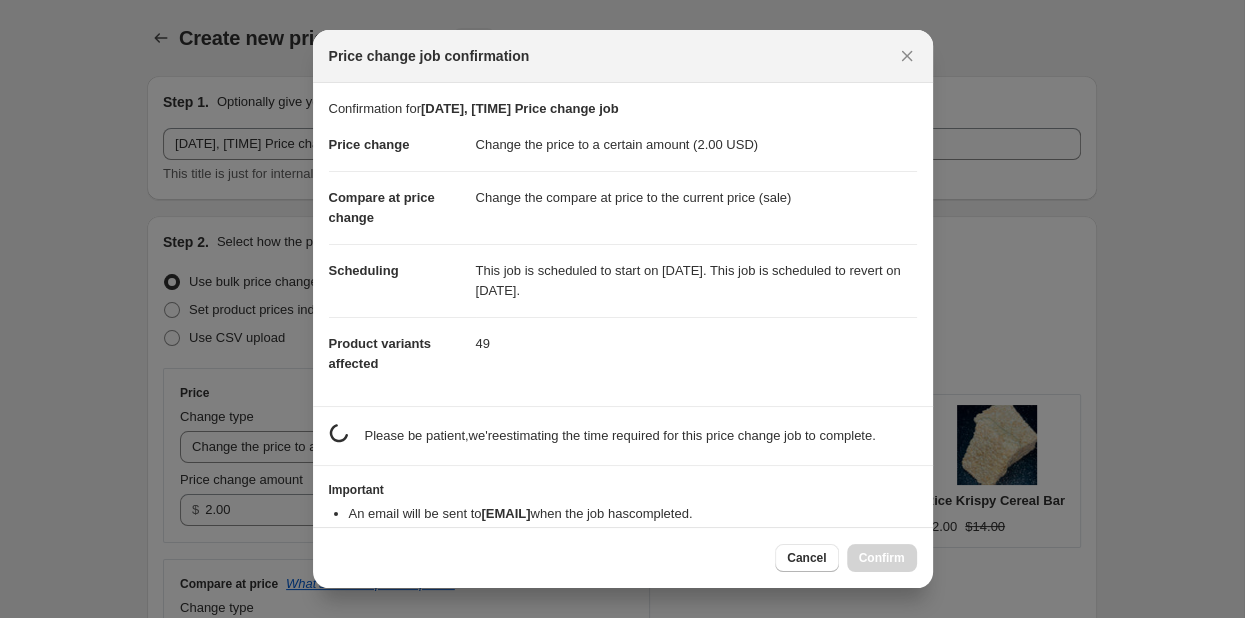 scroll, scrollTop: 0, scrollLeft: 0, axis: both 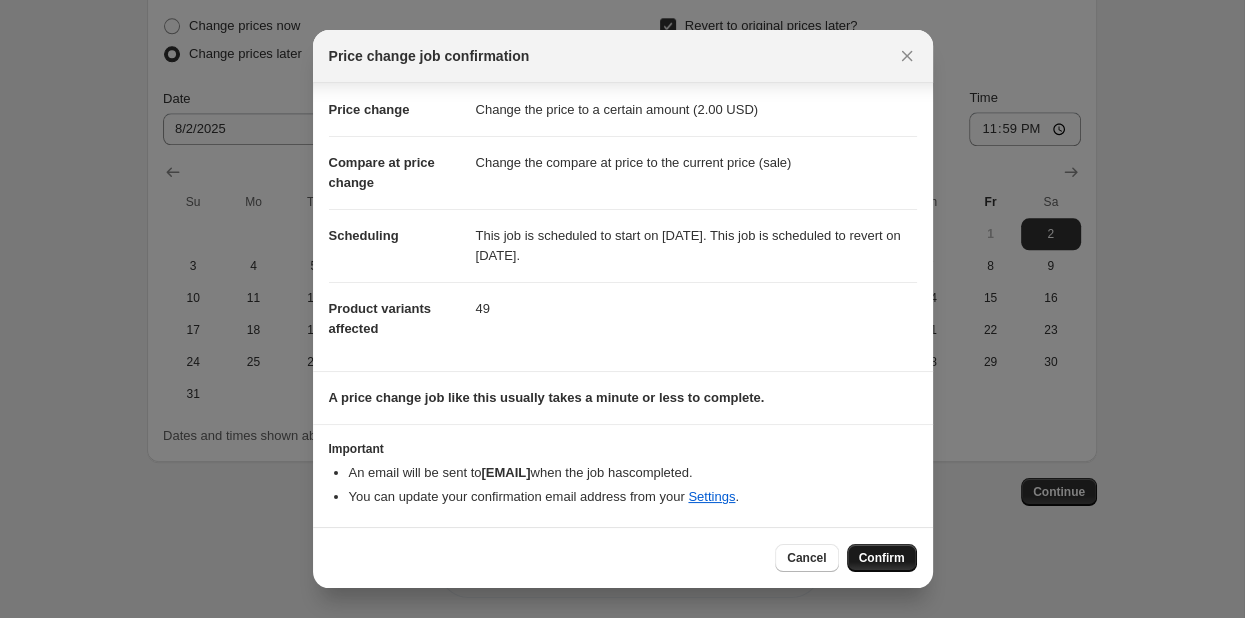 click on "Confirm" at bounding box center [882, 558] 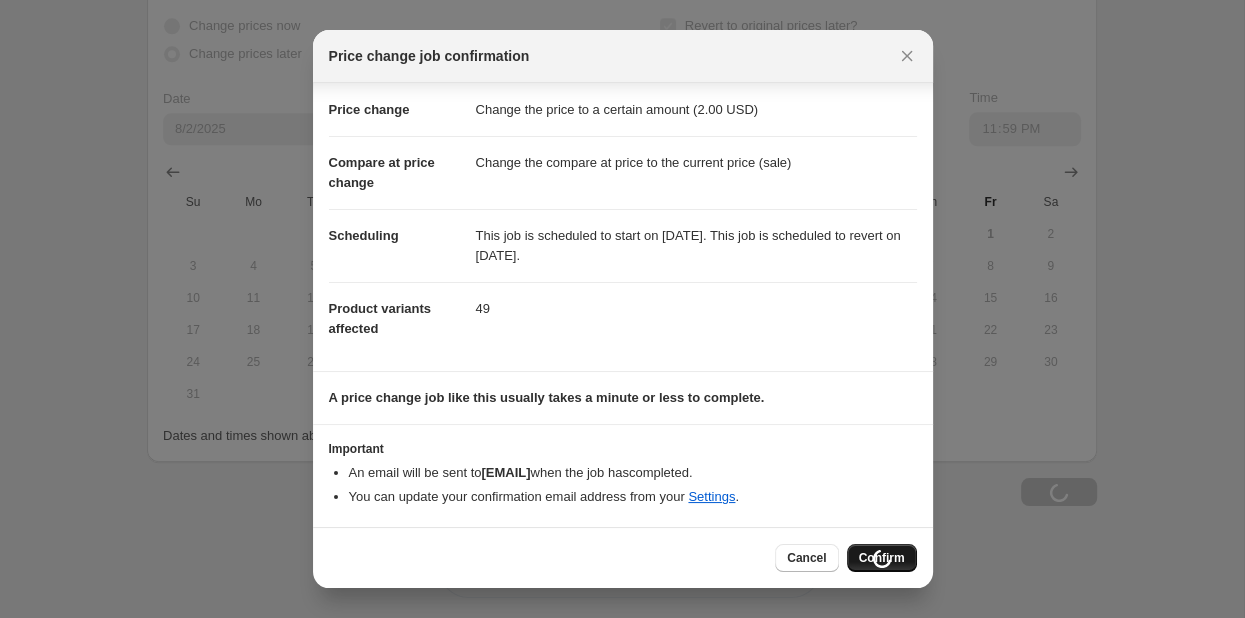scroll, scrollTop: 1790, scrollLeft: 0, axis: vertical 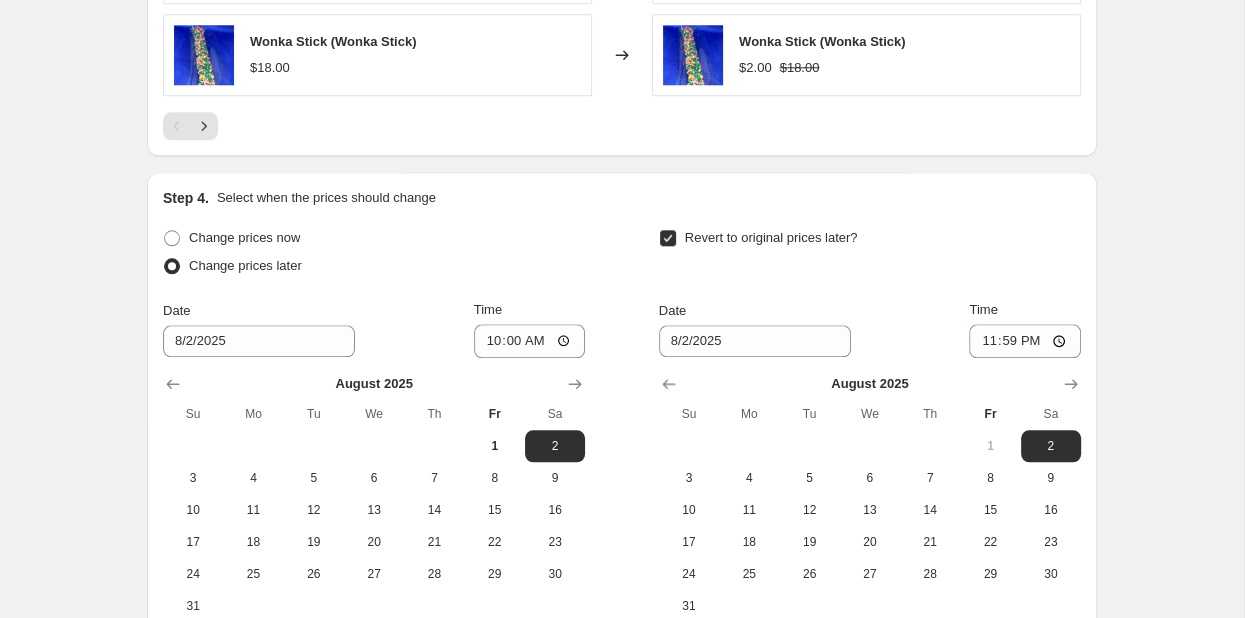 click on "[DATE] Su Mo Tu We Th Fr Sa 1 2 3 4 5 6 7 8 9 10 11 12 13 14 15 16 17 18 19 20 21 22 23 24 25 26 27 28 29 30 31" at bounding box center [862, 490] 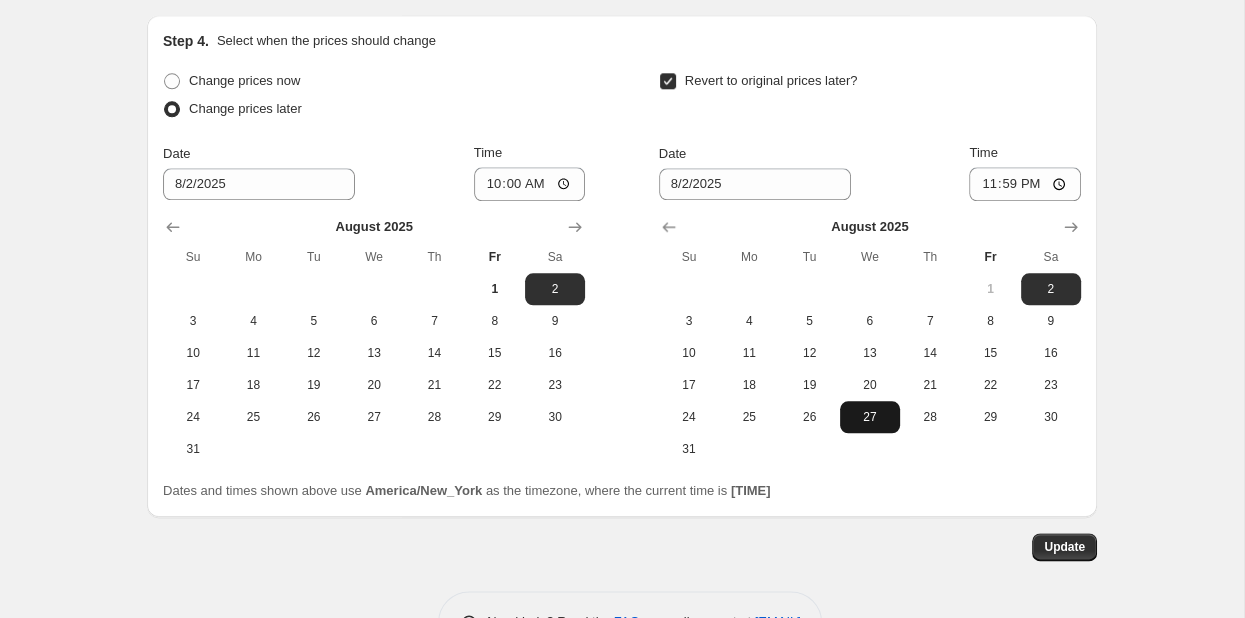 scroll, scrollTop: 1912, scrollLeft: 0, axis: vertical 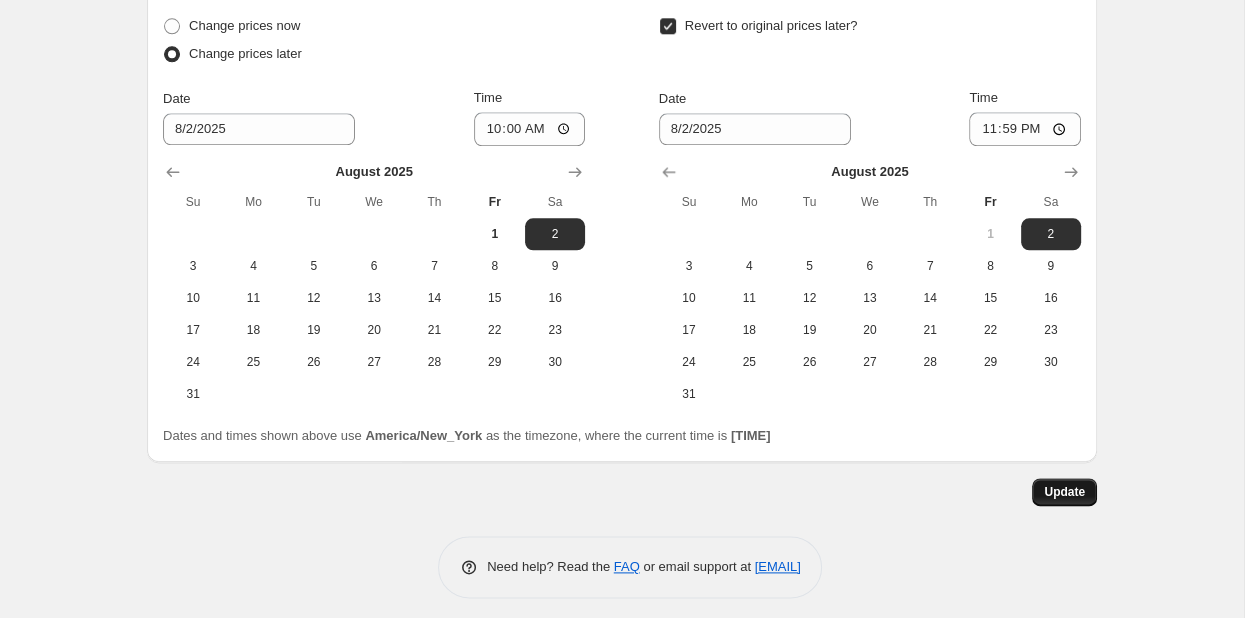 click on "Update" at bounding box center (1064, 492) 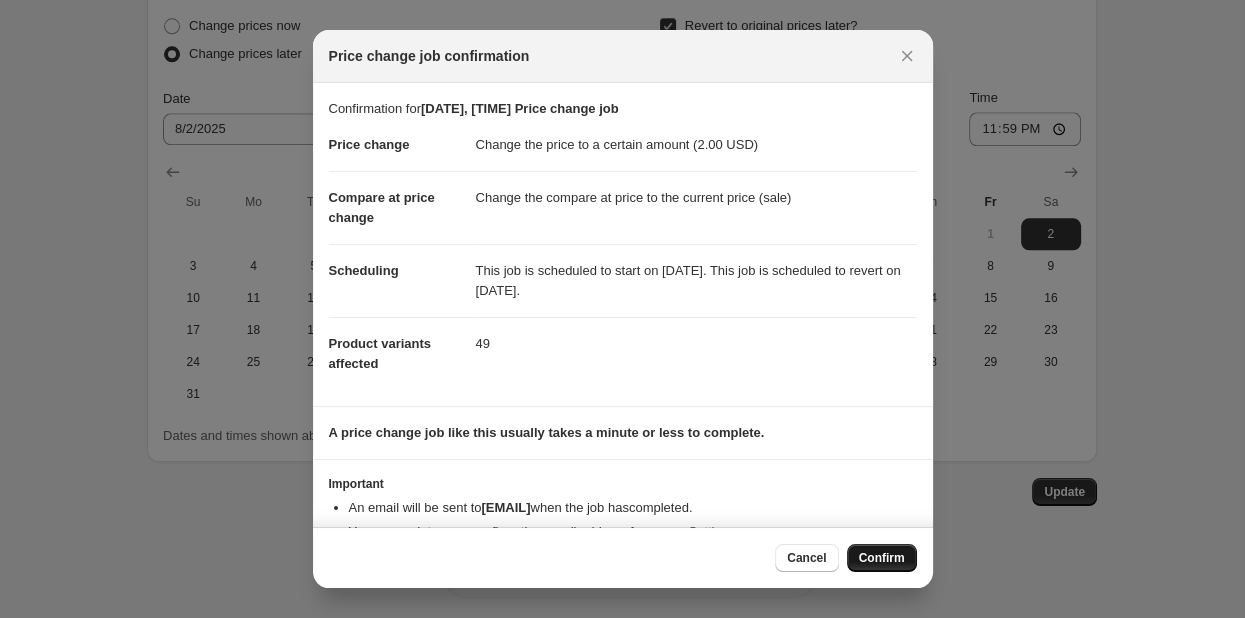 click on "Confirm" at bounding box center (882, 558) 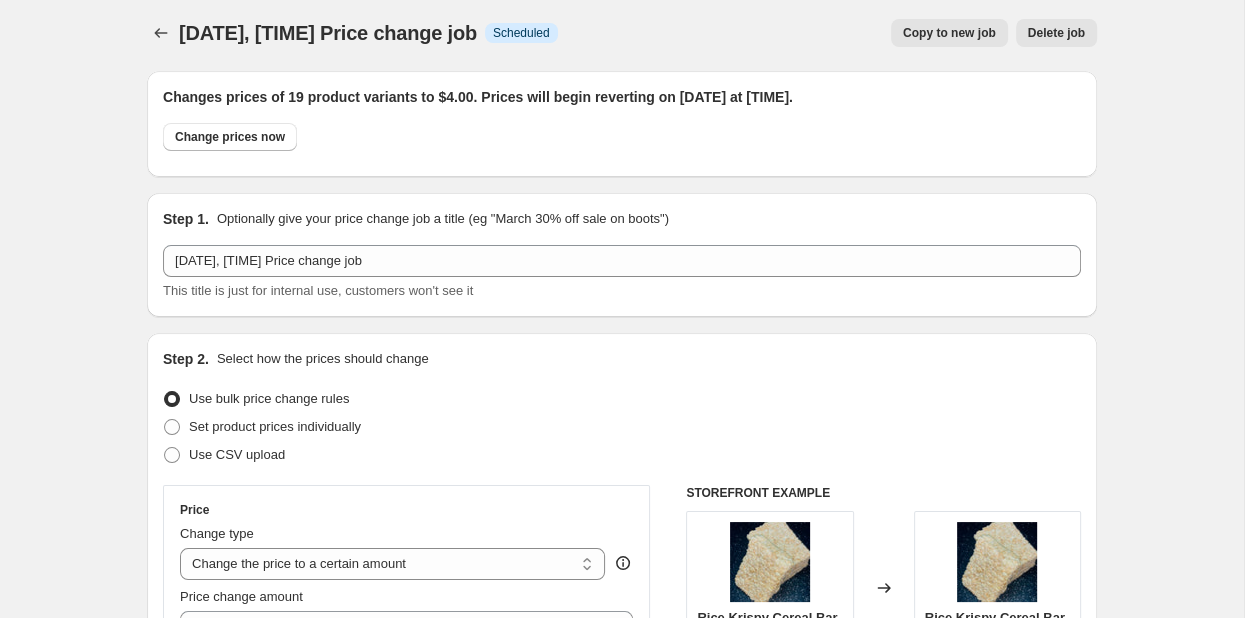 scroll, scrollTop: 0, scrollLeft: 0, axis: both 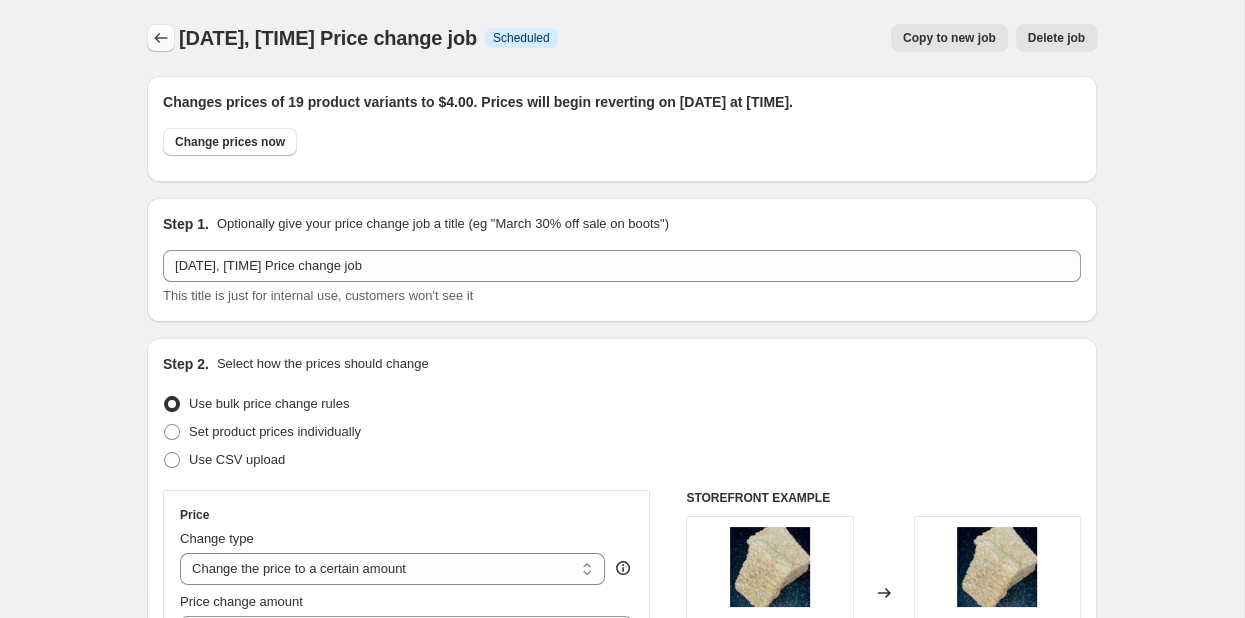 click 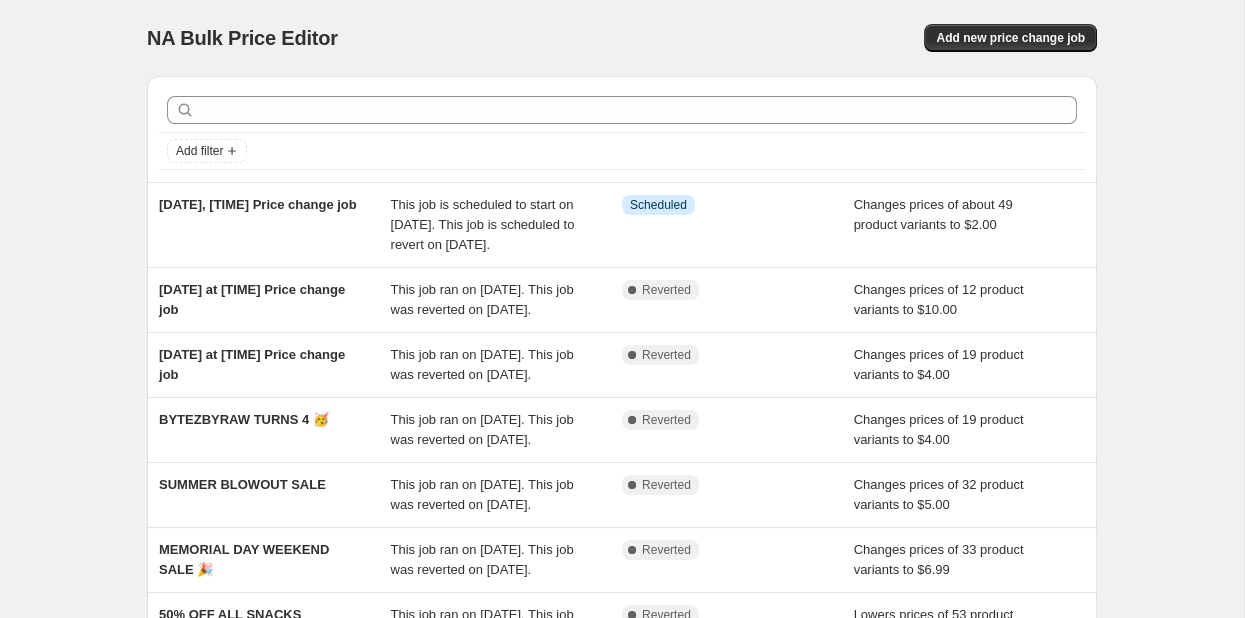 click on "Add filter" at bounding box center [622, 129] 